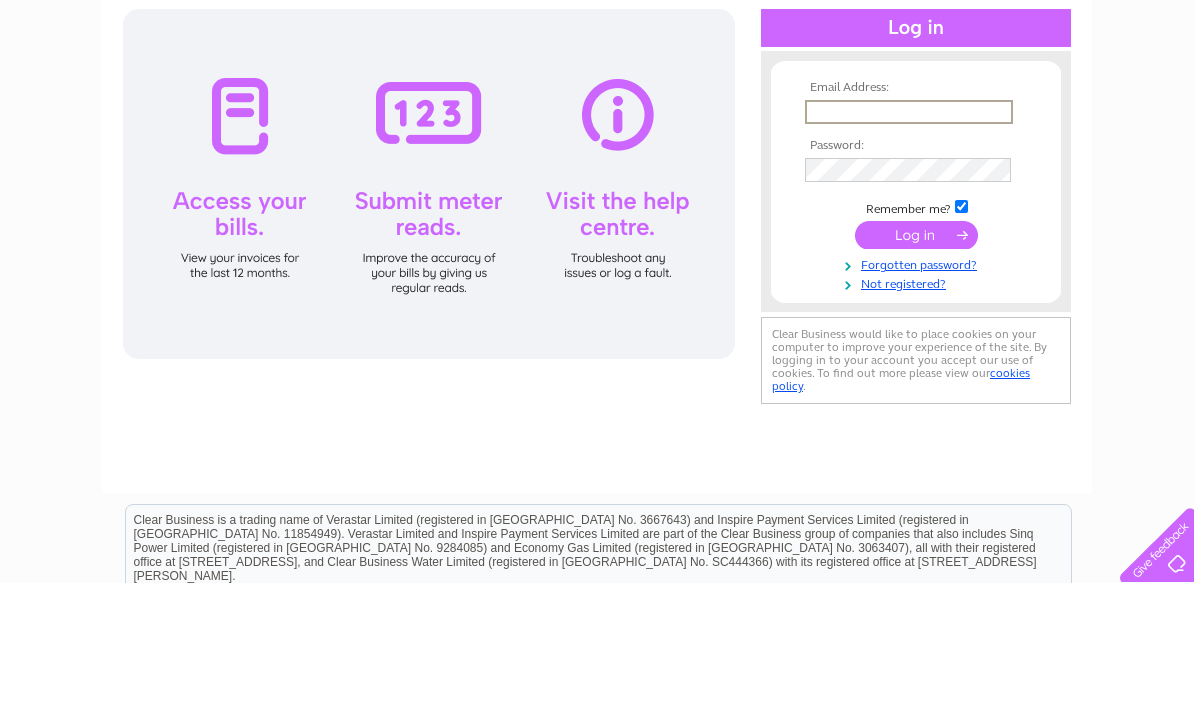 scroll, scrollTop: 0, scrollLeft: 0, axis: both 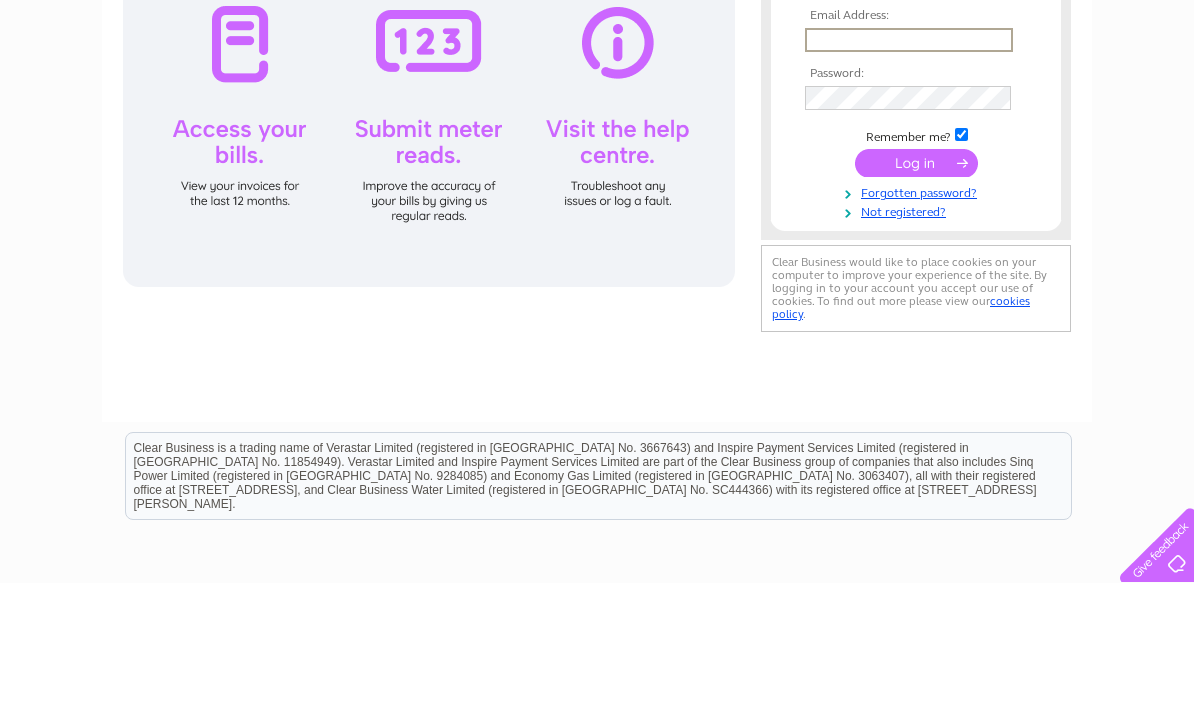 type on "[EMAIL_ADDRESS][DOMAIN_NAME]" 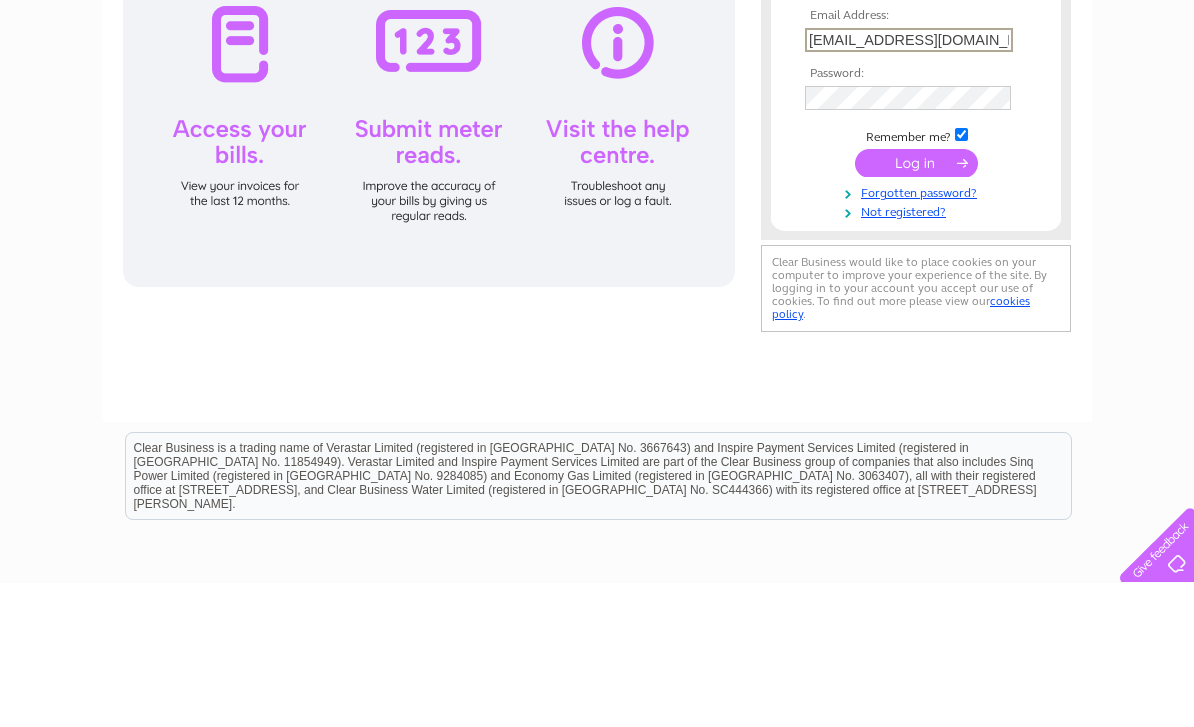 click at bounding box center [916, 307] 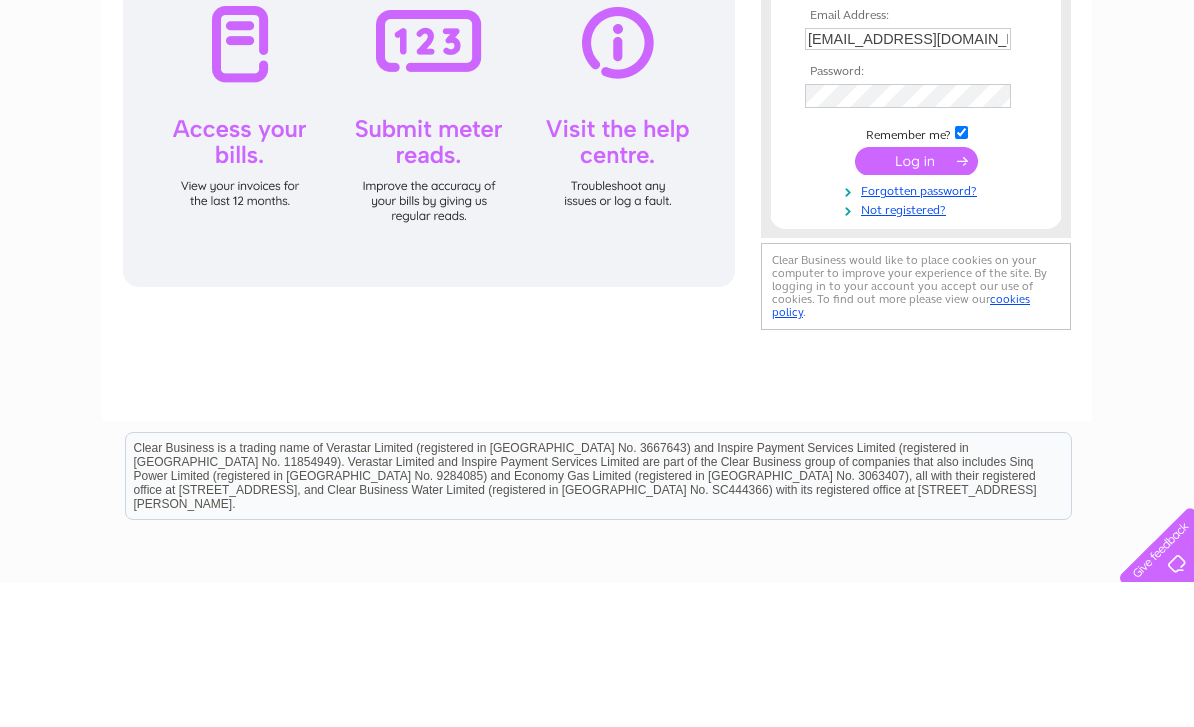 scroll, scrollTop: 144, scrollLeft: 0, axis: vertical 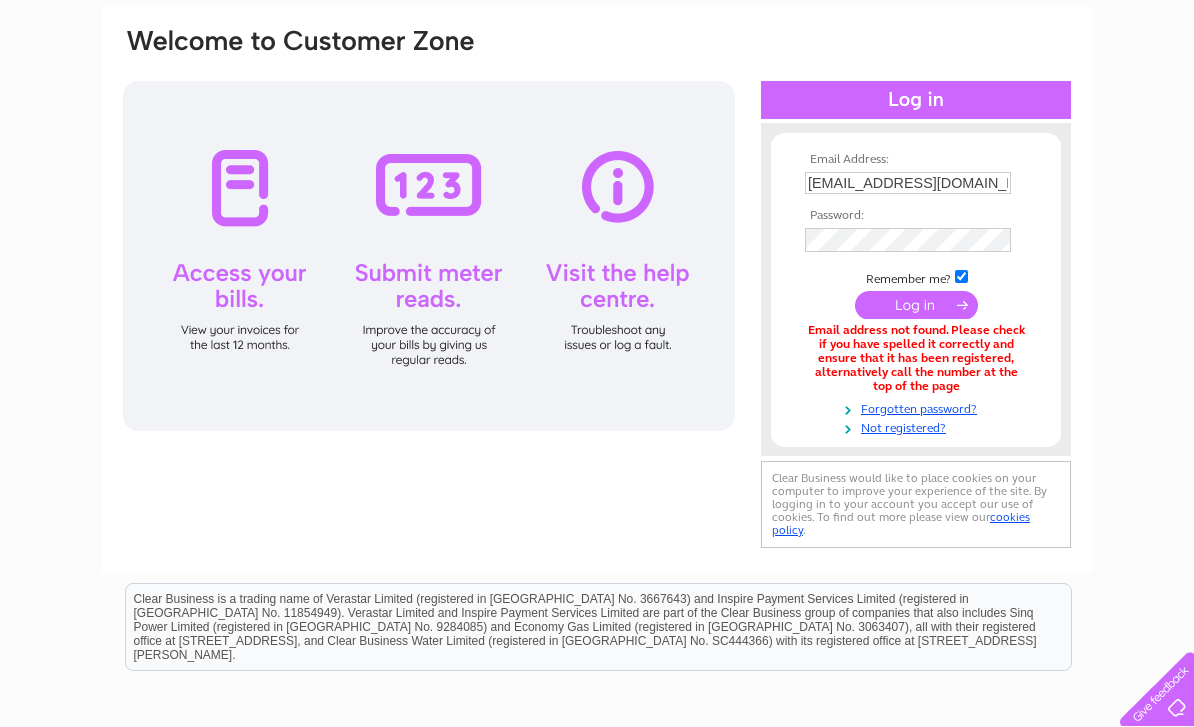 click at bounding box center [916, 305] 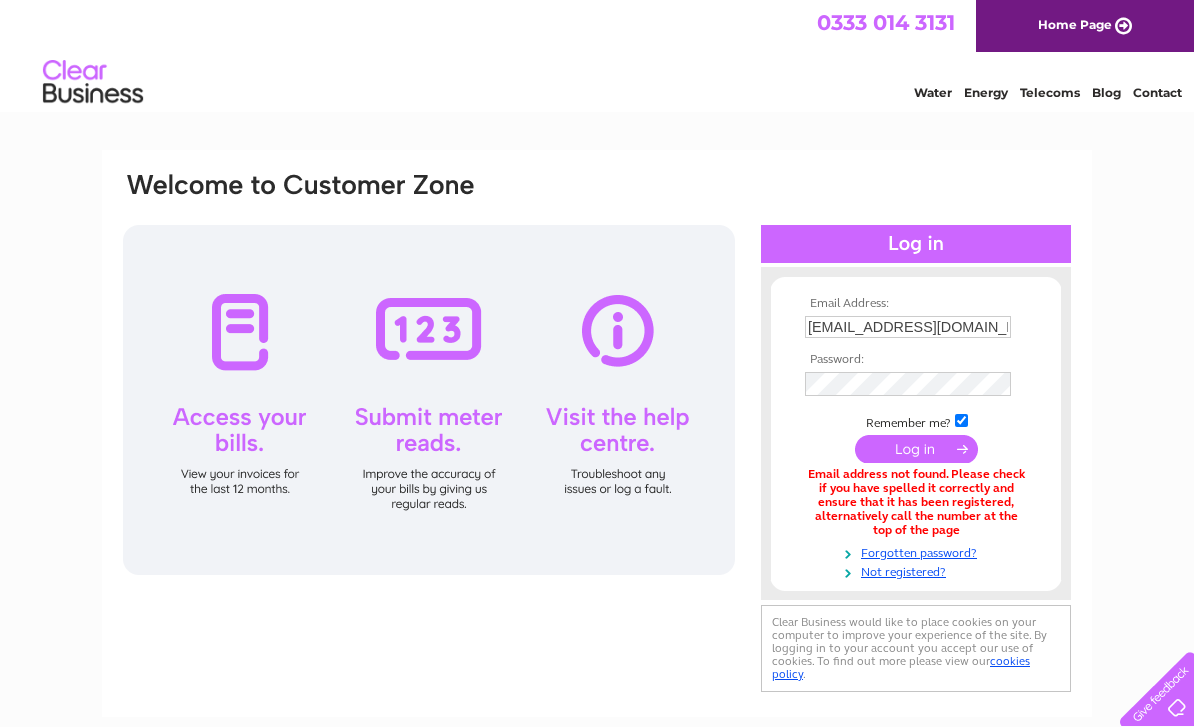 scroll, scrollTop: 0, scrollLeft: 0, axis: both 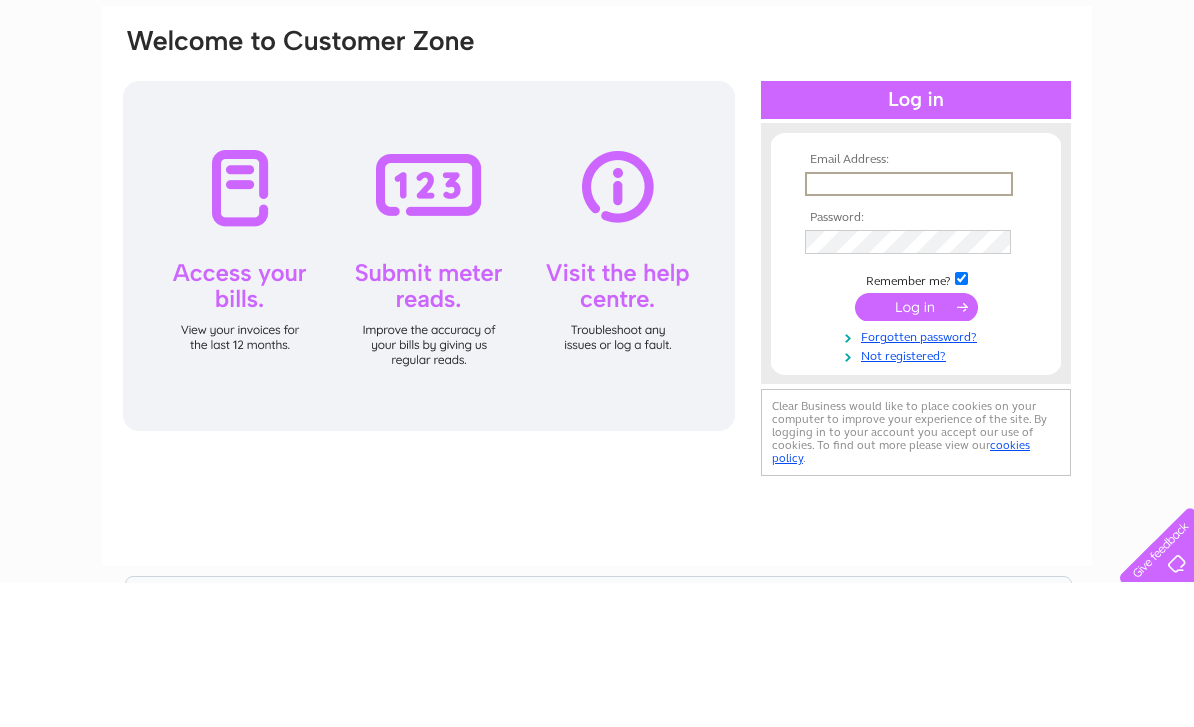 type on "[EMAIL_ADDRESS][DOMAIN_NAME]" 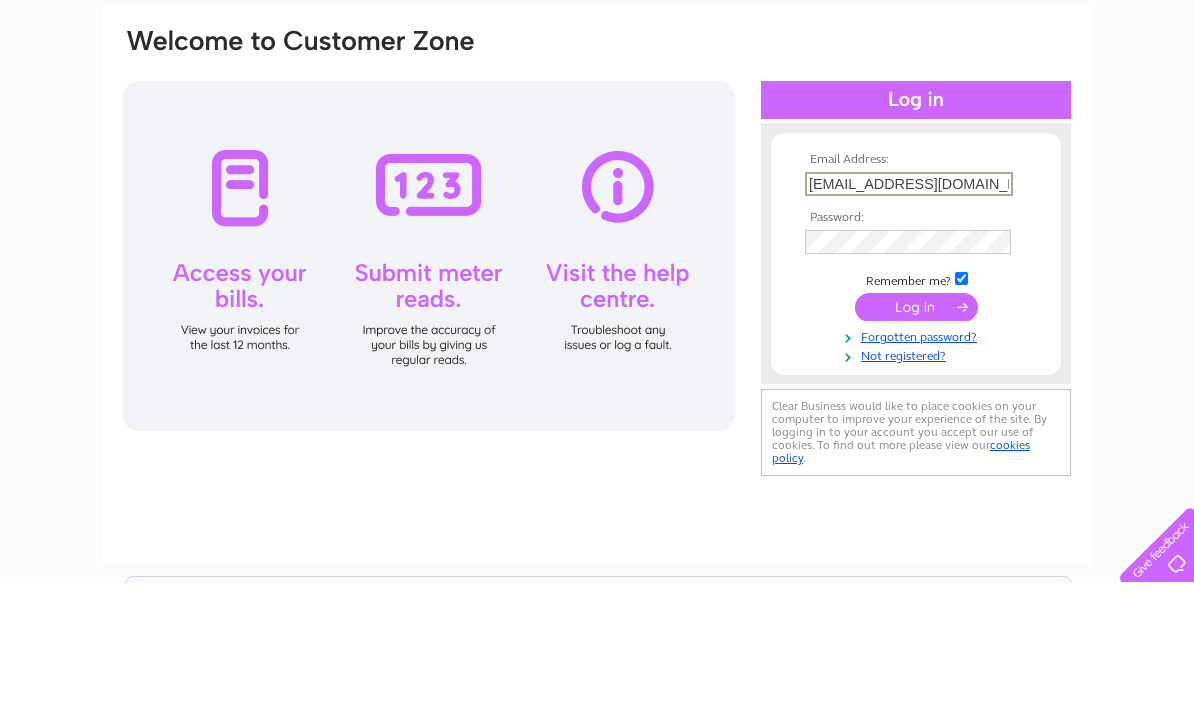 scroll, scrollTop: 144, scrollLeft: 0, axis: vertical 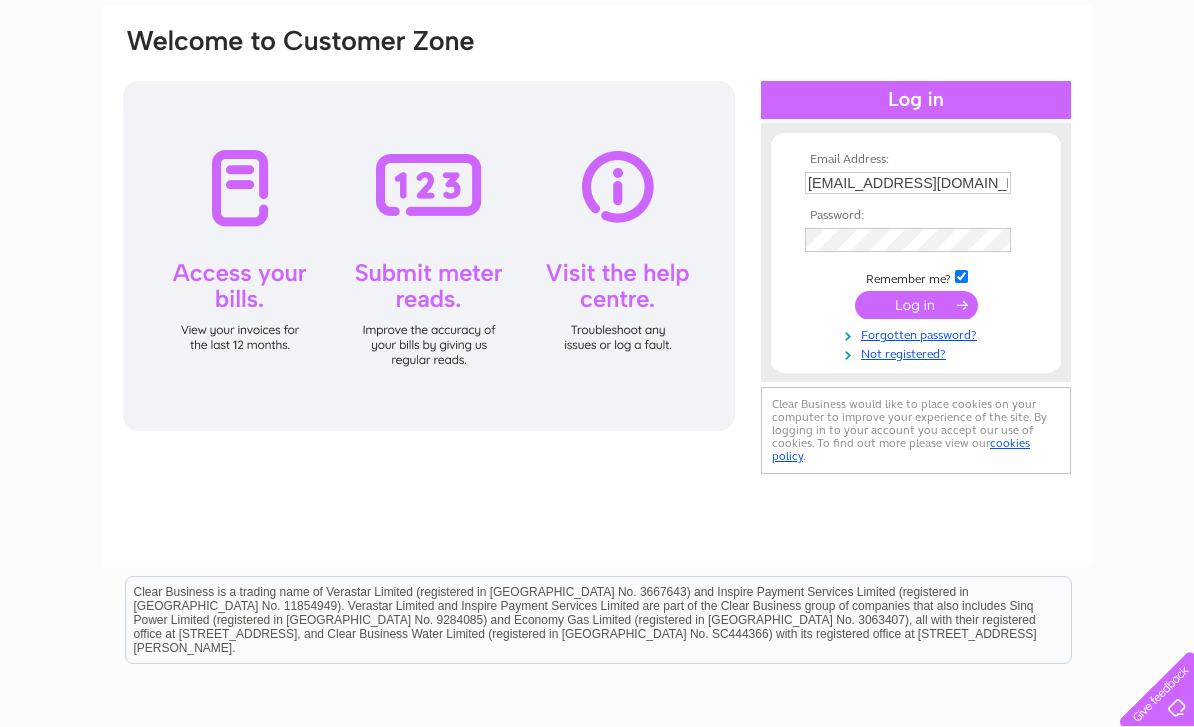 click at bounding box center (916, 305) 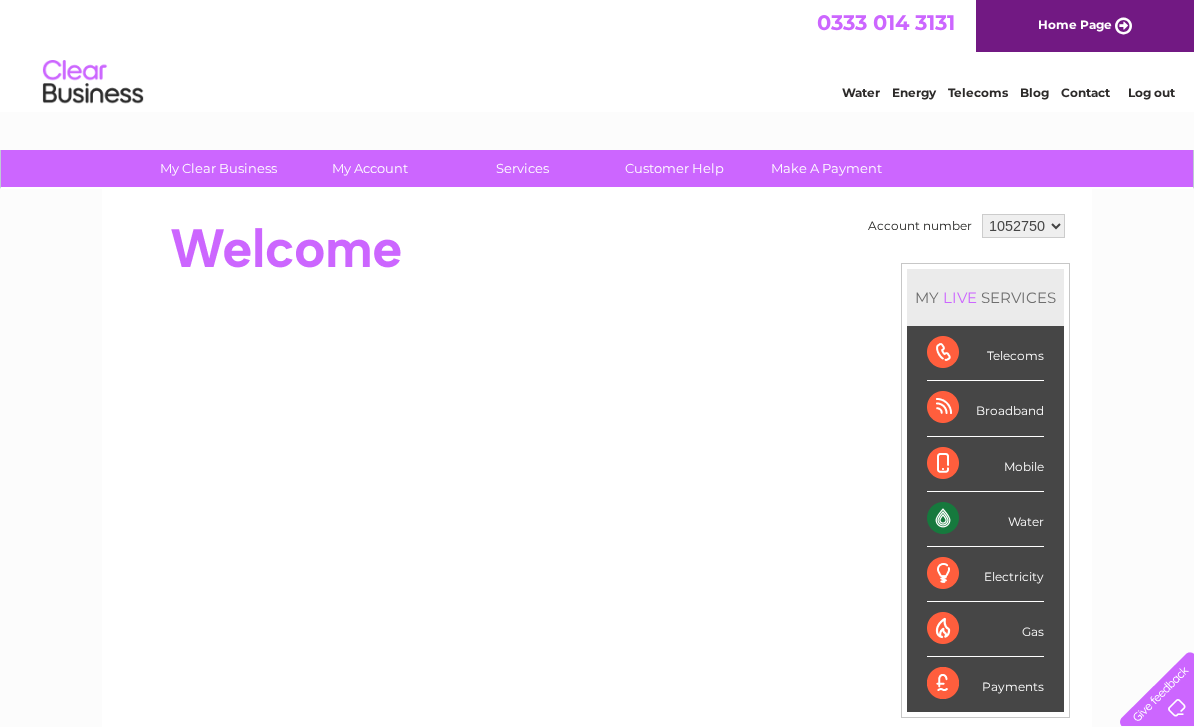 scroll, scrollTop: 0, scrollLeft: 0, axis: both 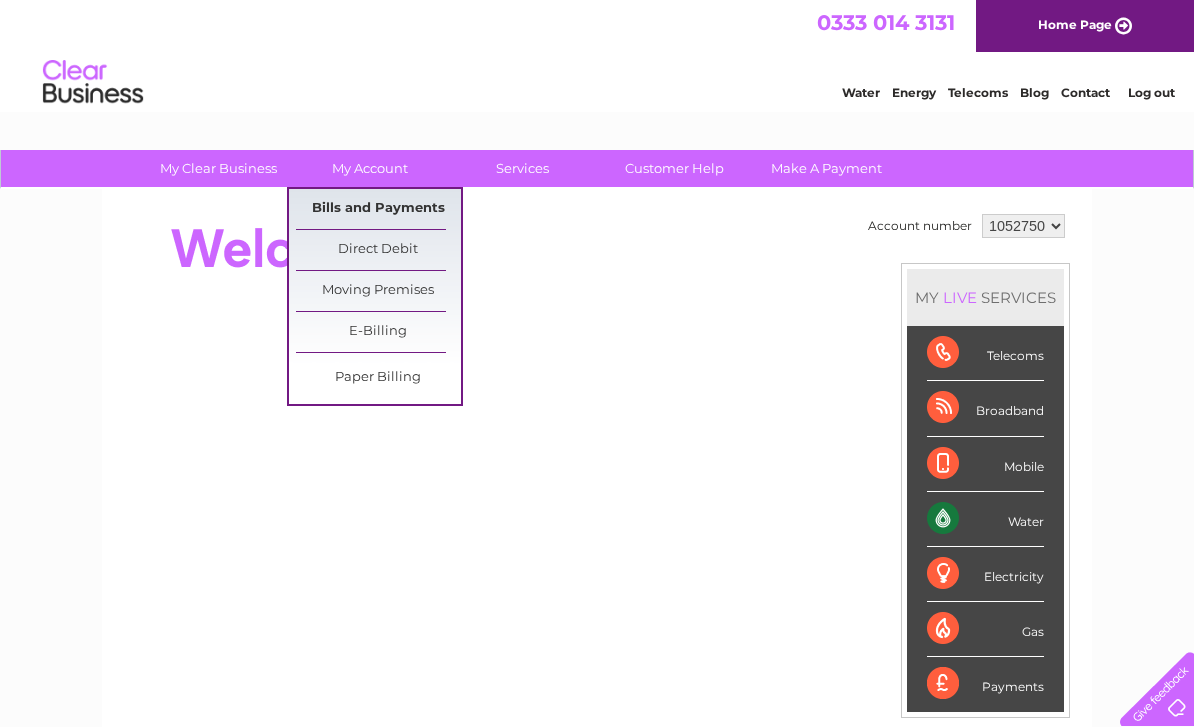 click on "Bills and Payments" at bounding box center [378, 209] 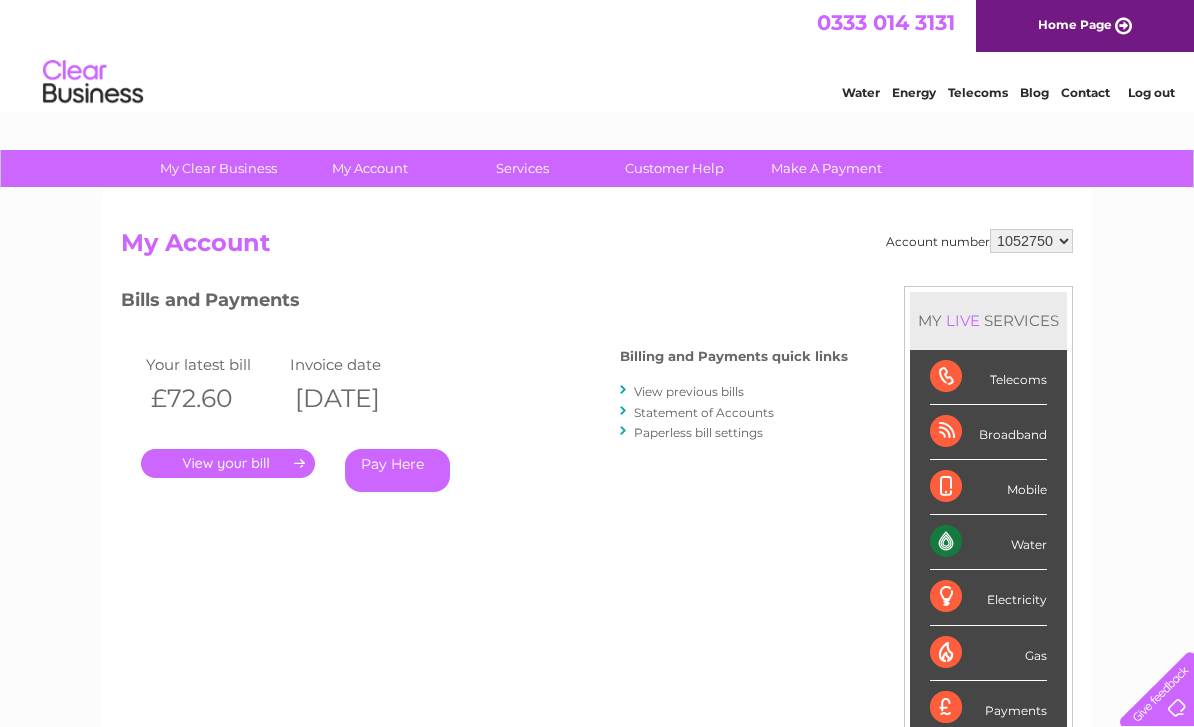 scroll, scrollTop: 0, scrollLeft: 0, axis: both 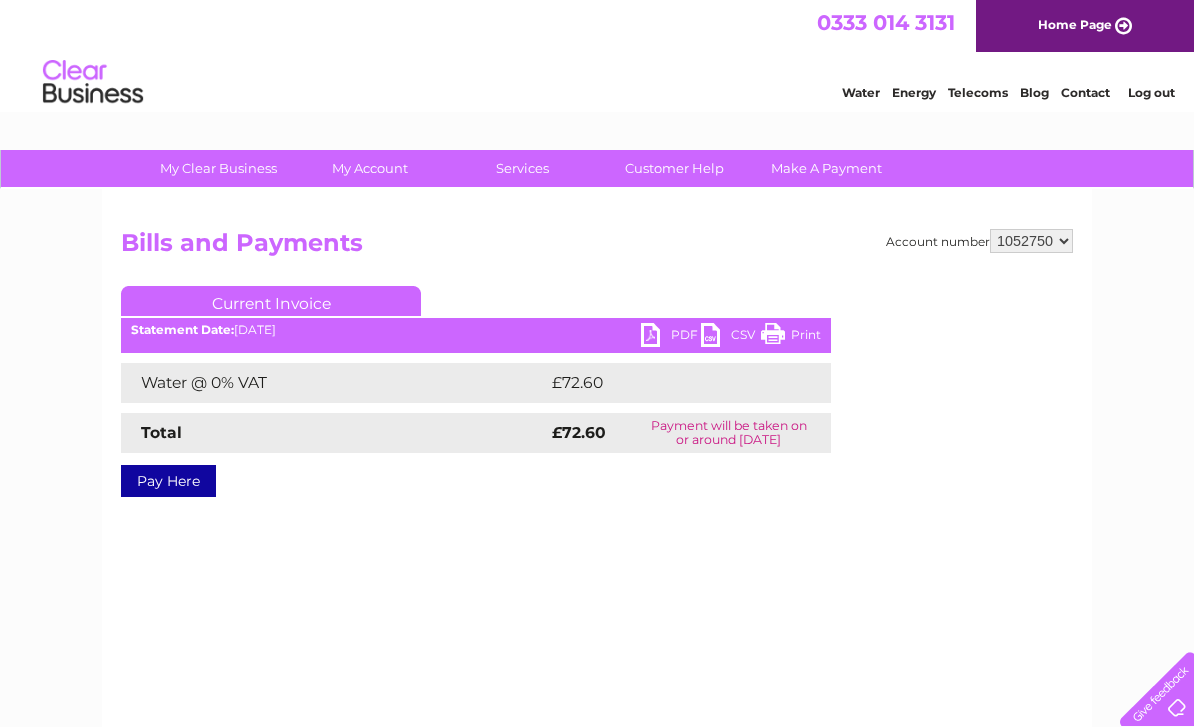 click on "PDF" at bounding box center [671, 337] 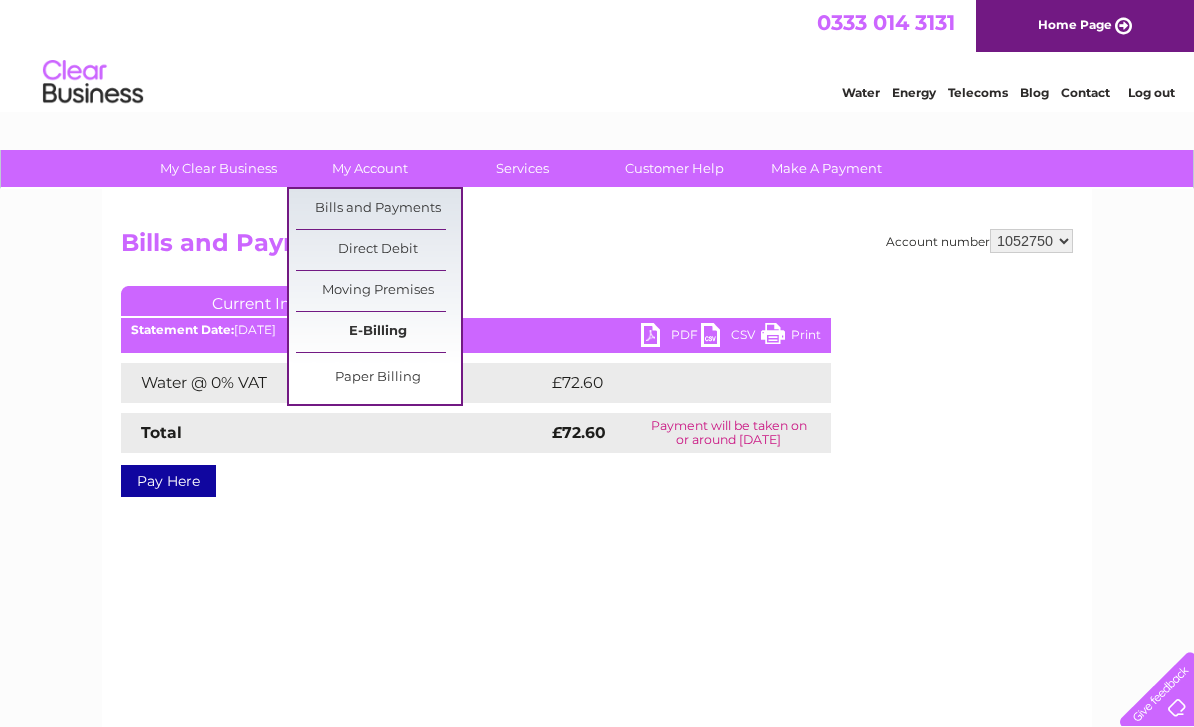 click on "E-Billing" at bounding box center [378, 332] 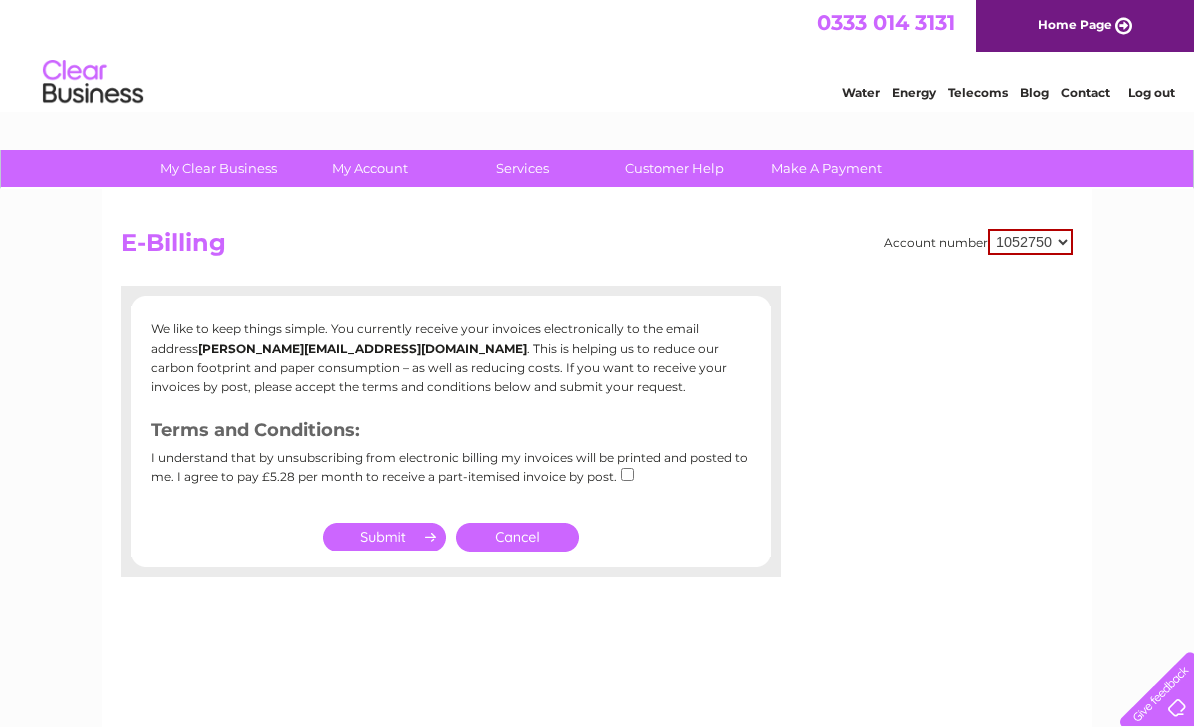 scroll, scrollTop: 0, scrollLeft: 0, axis: both 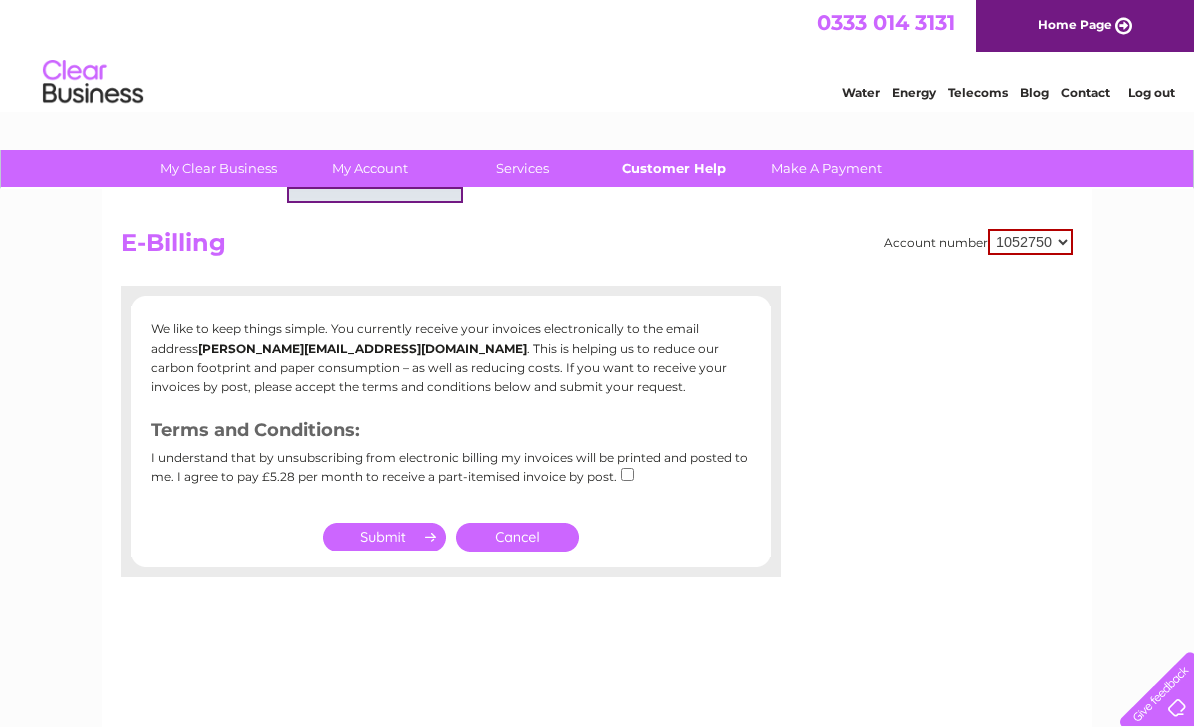 click on "Customer Help" at bounding box center (674, 168) 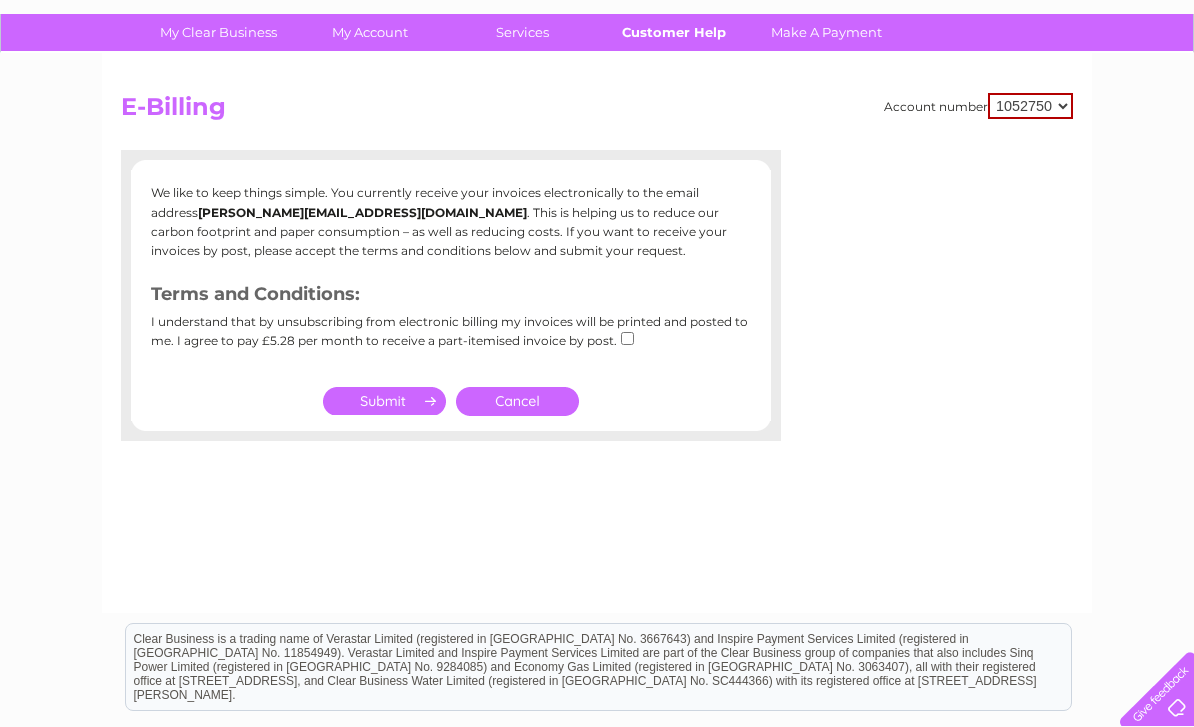 scroll, scrollTop: 0, scrollLeft: 0, axis: both 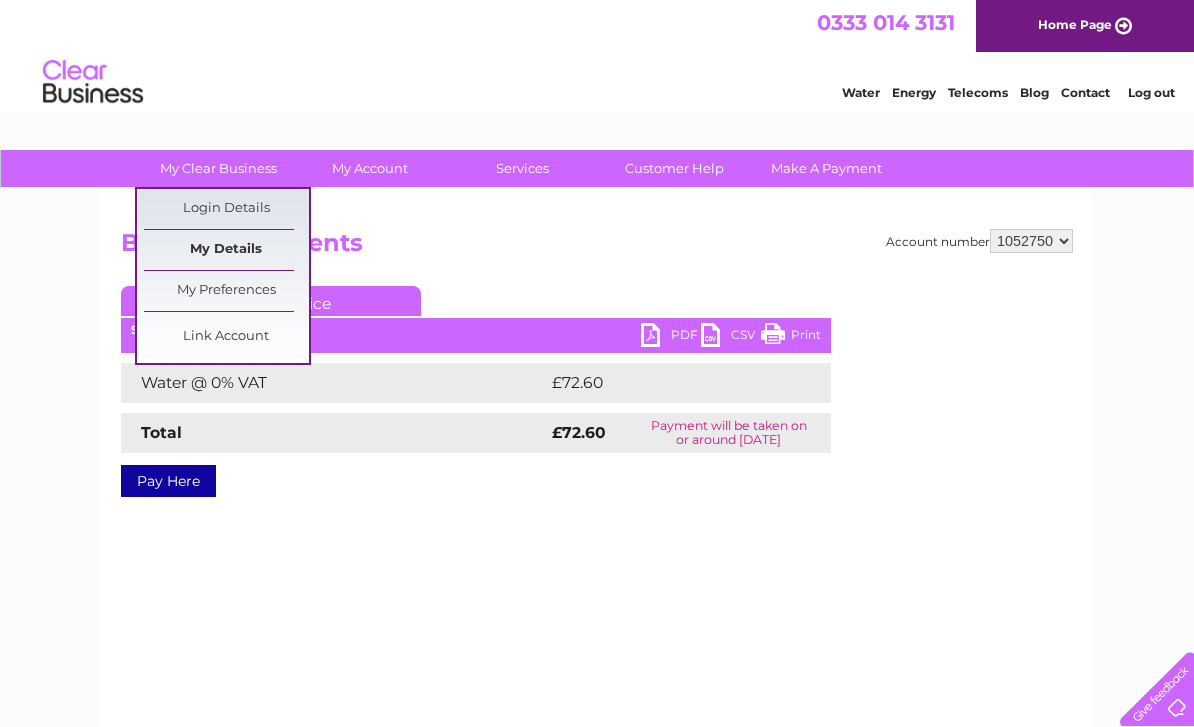 click on "My Details" at bounding box center [226, 250] 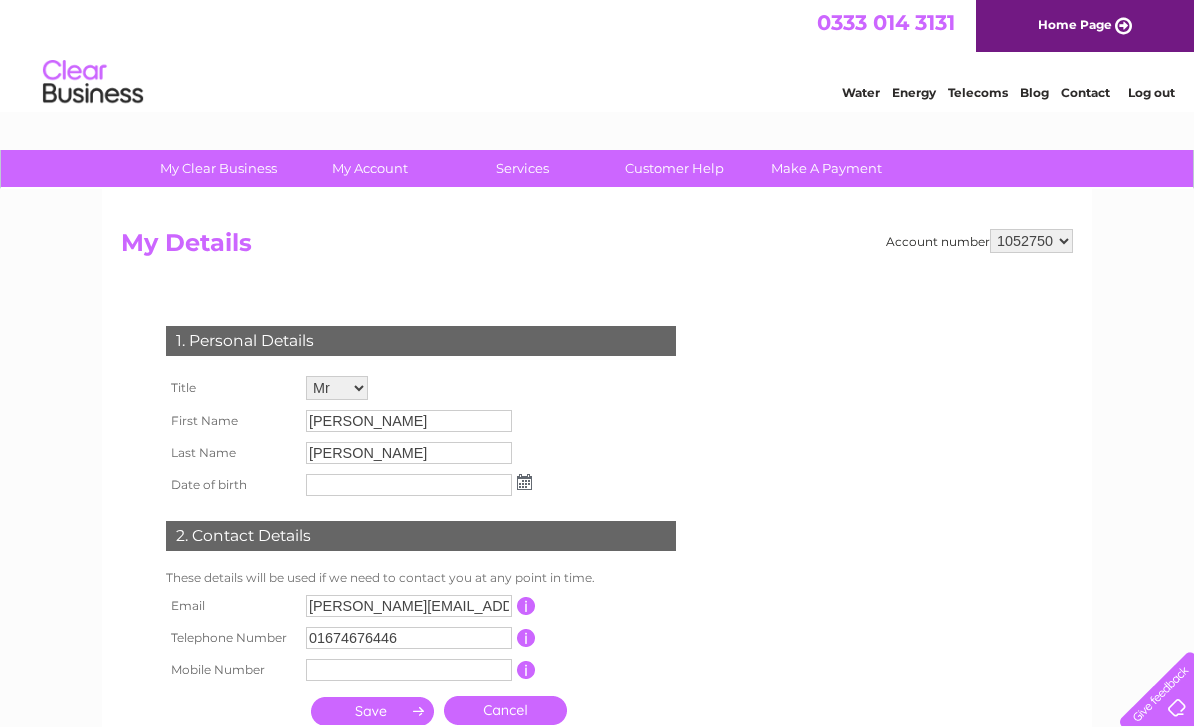 scroll, scrollTop: 0, scrollLeft: 0, axis: both 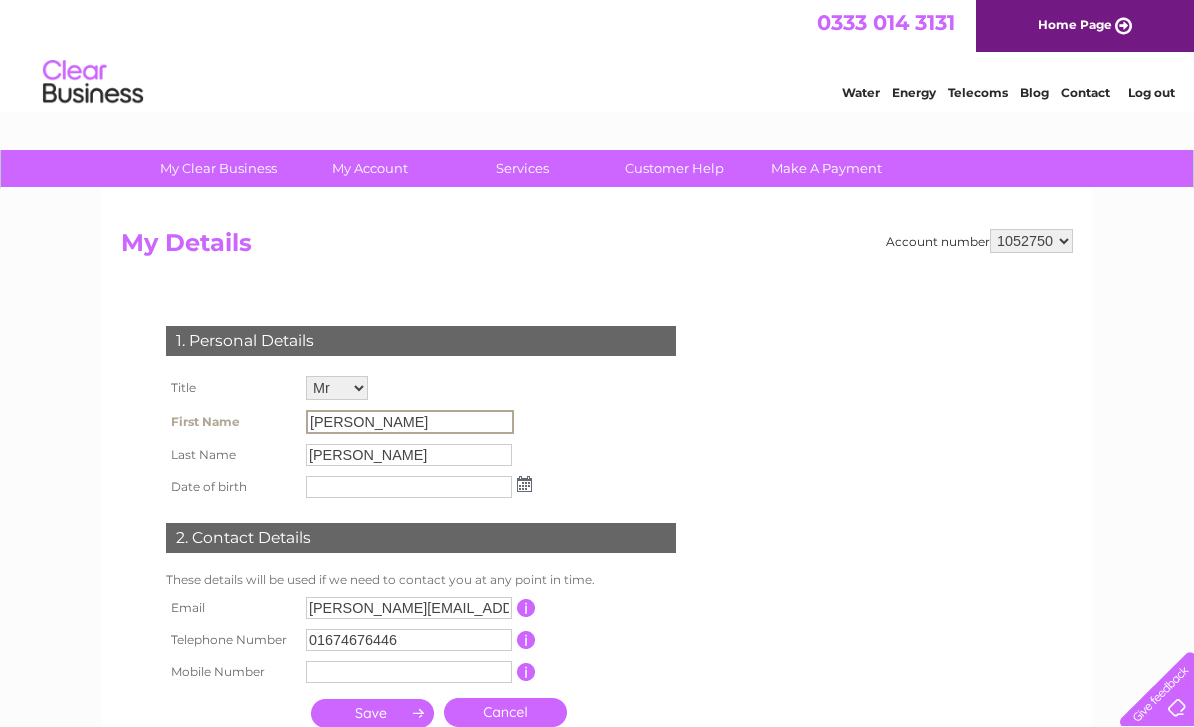 click on "Martin" at bounding box center [410, 422] 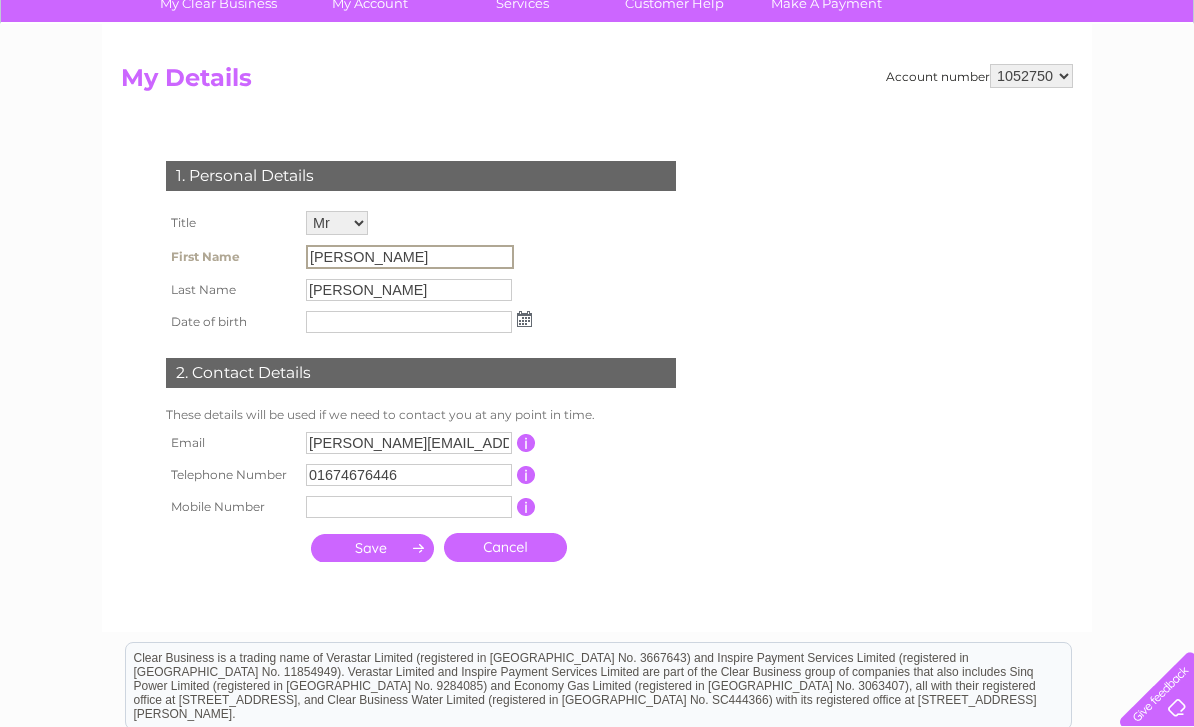 scroll, scrollTop: 164, scrollLeft: 0, axis: vertical 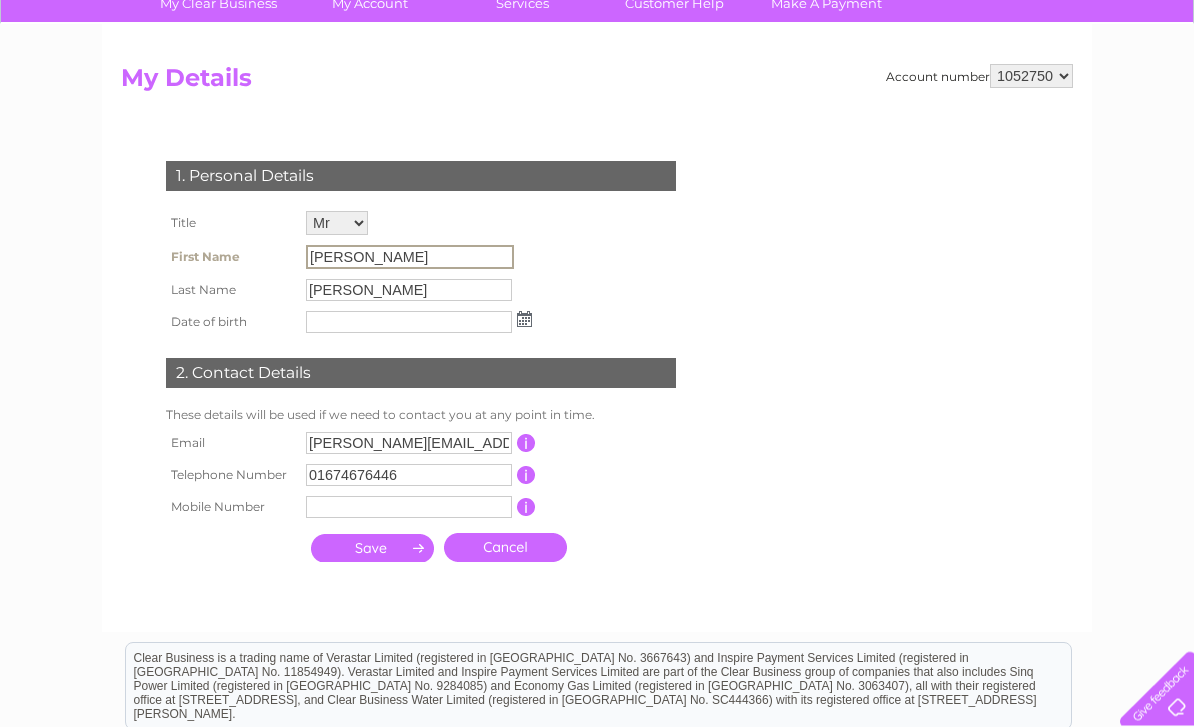 click on "Martin" at bounding box center (410, 258) 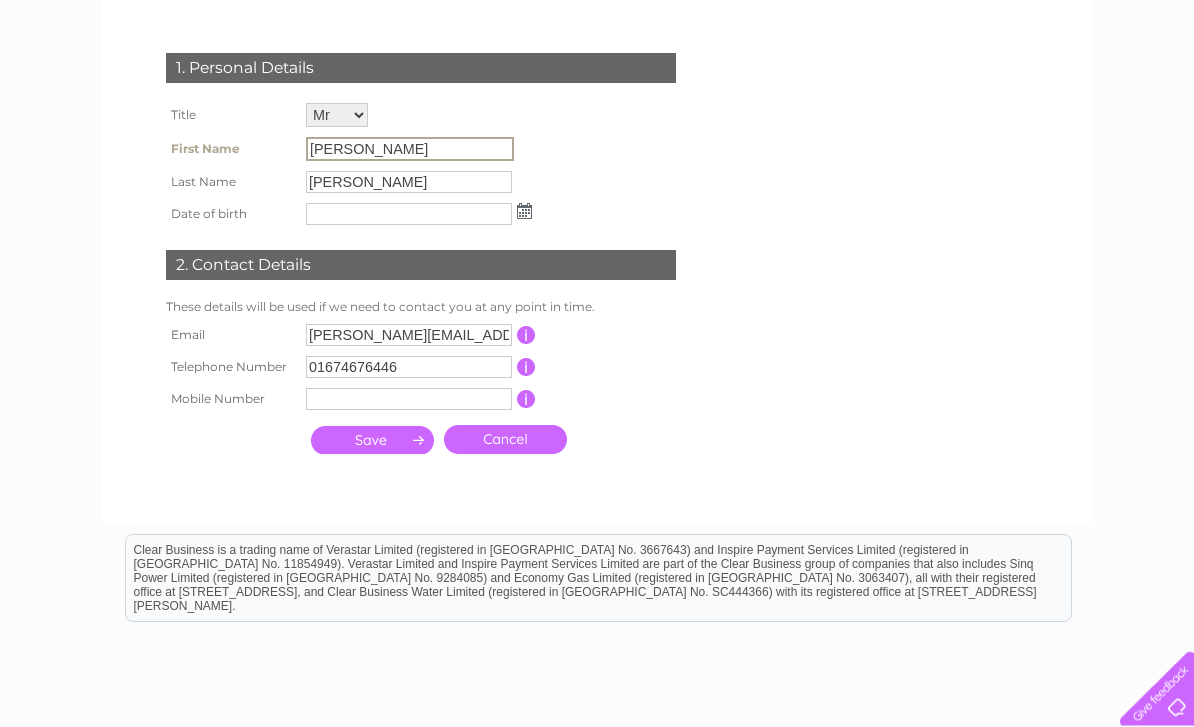 scroll, scrollTop: 276, scrollLeft: 0, axis: vertical 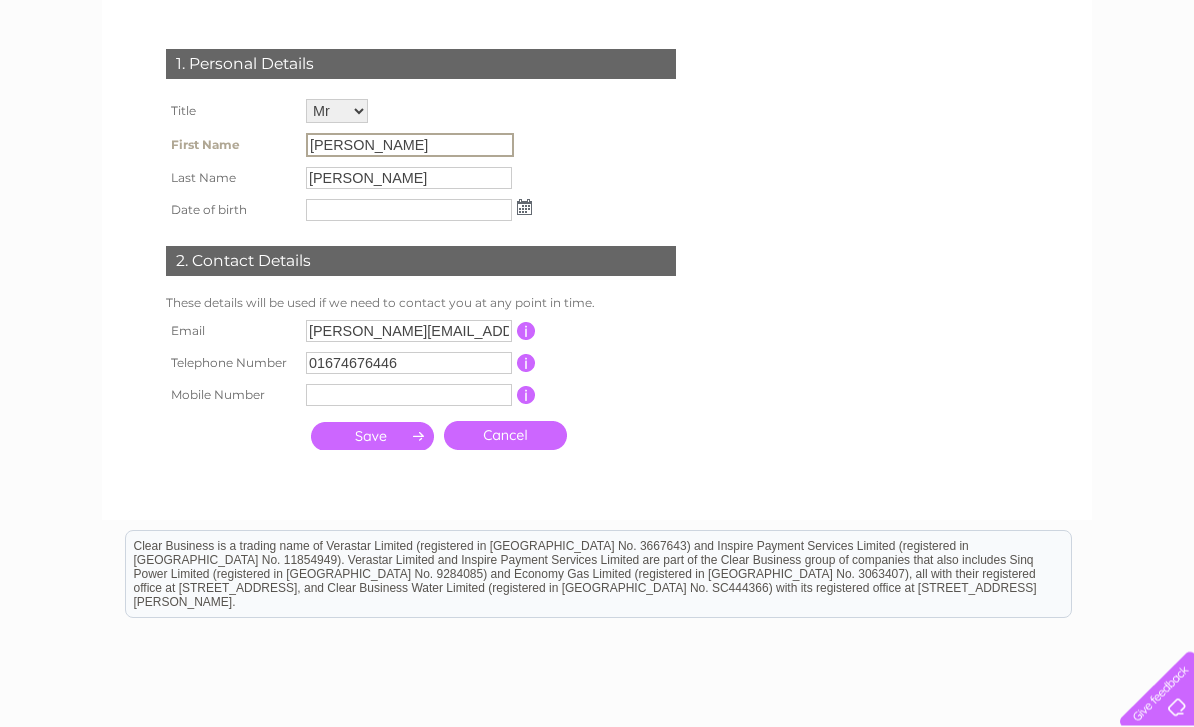 click at bounding box center [526, 332] 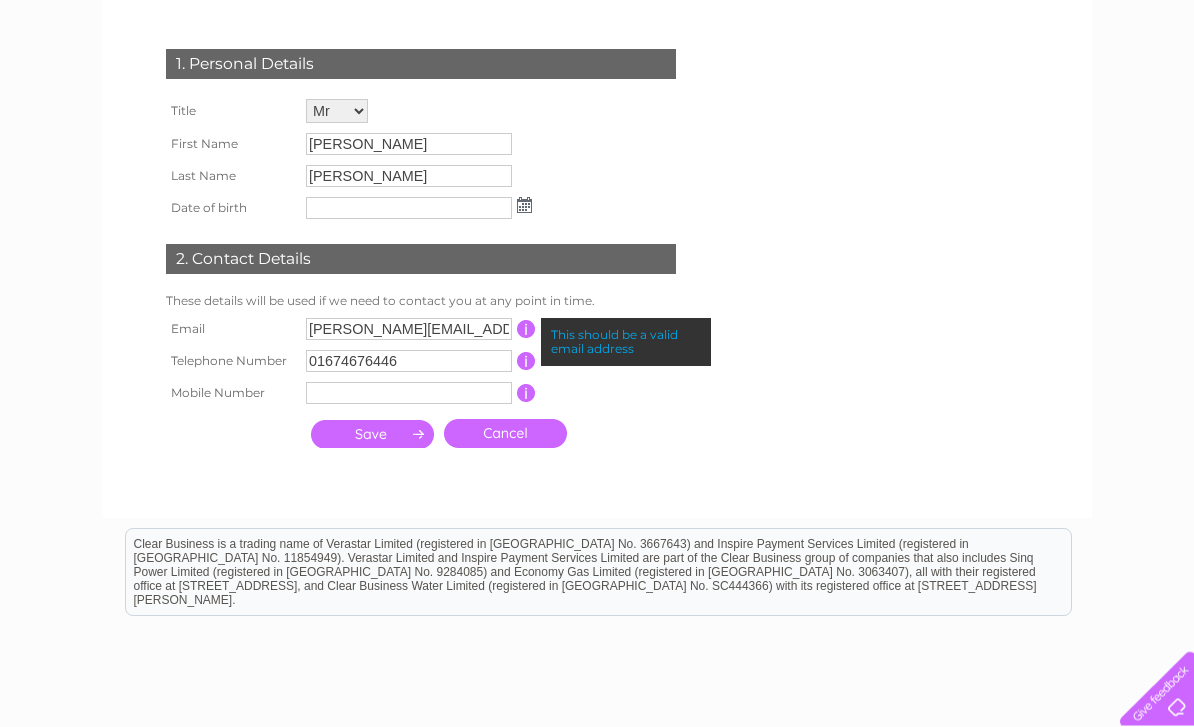 scroll, scrollTop: 277, scrollLeft: 0, axis: vertical 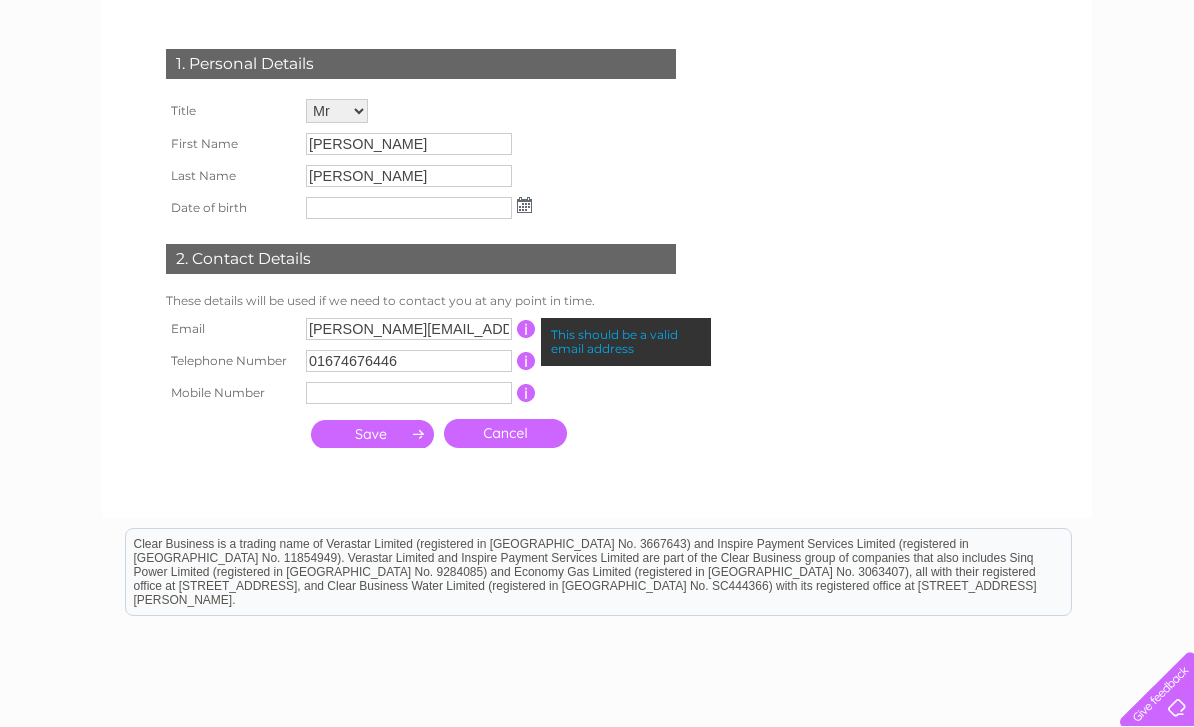 click on "becky@taylorwholesale.co.uk" at bounding box center (409, 329) 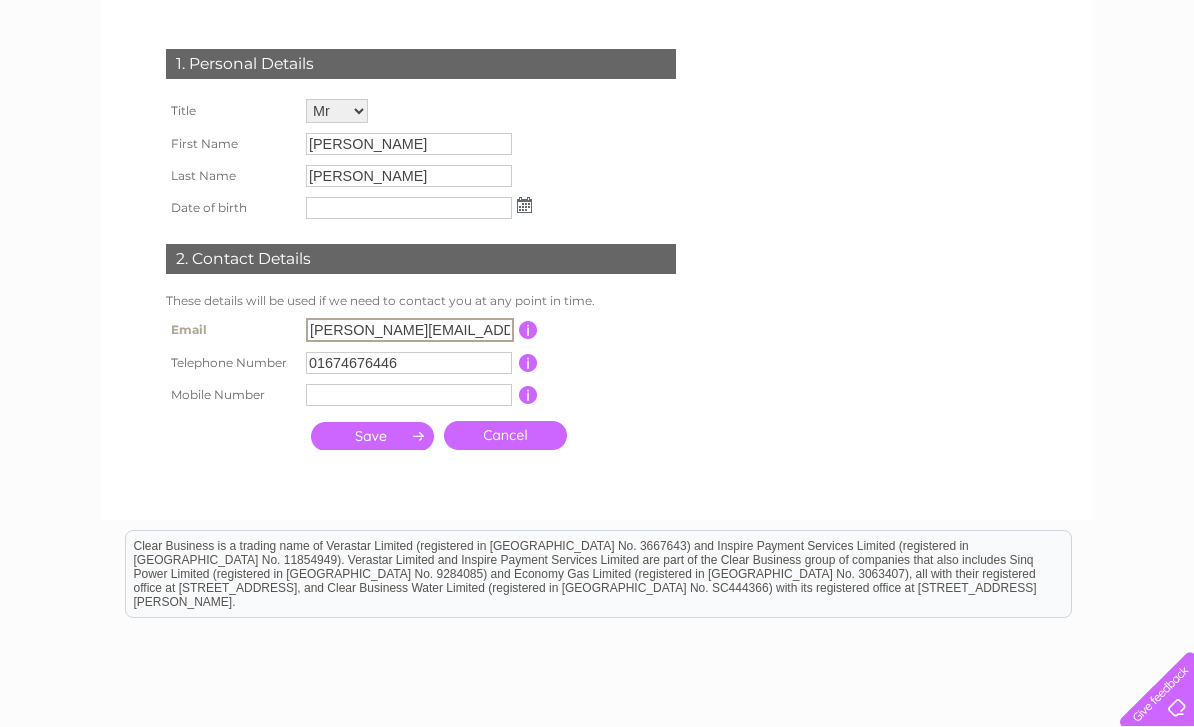 scroll, scrollTop: 276, scrollLeft: 0, axis: vertical 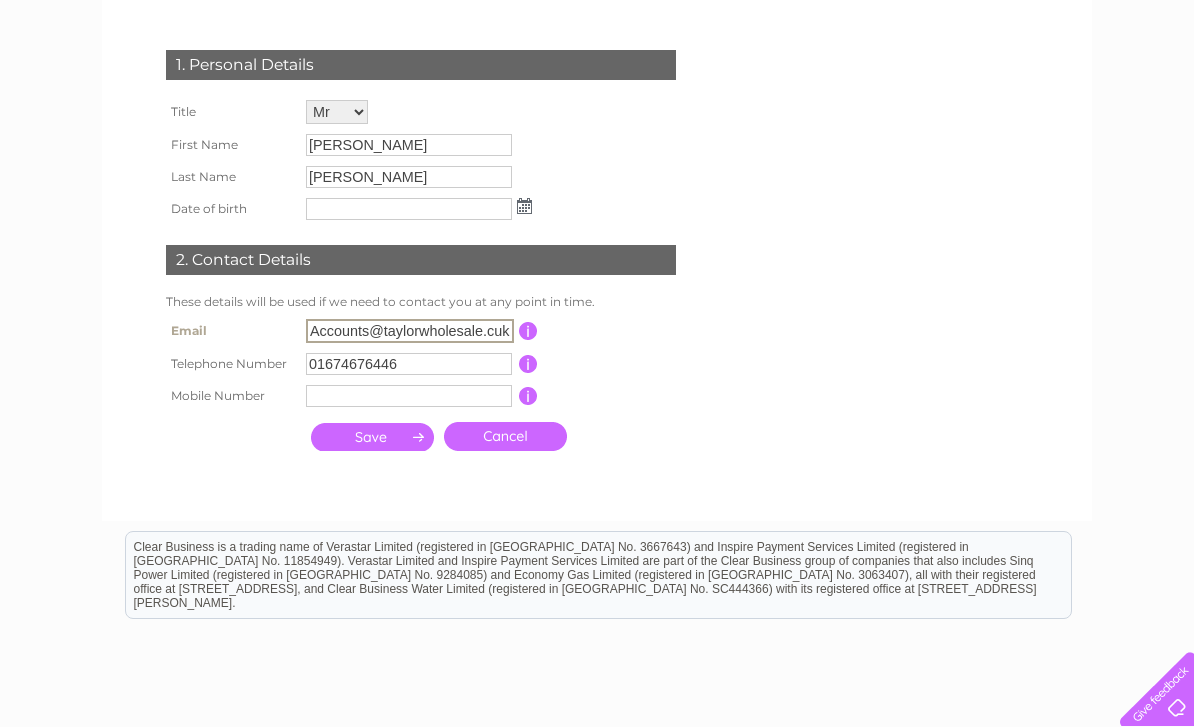 click on "Accounts@taylorwholesale.cuk" at bounding box center (410, 331) 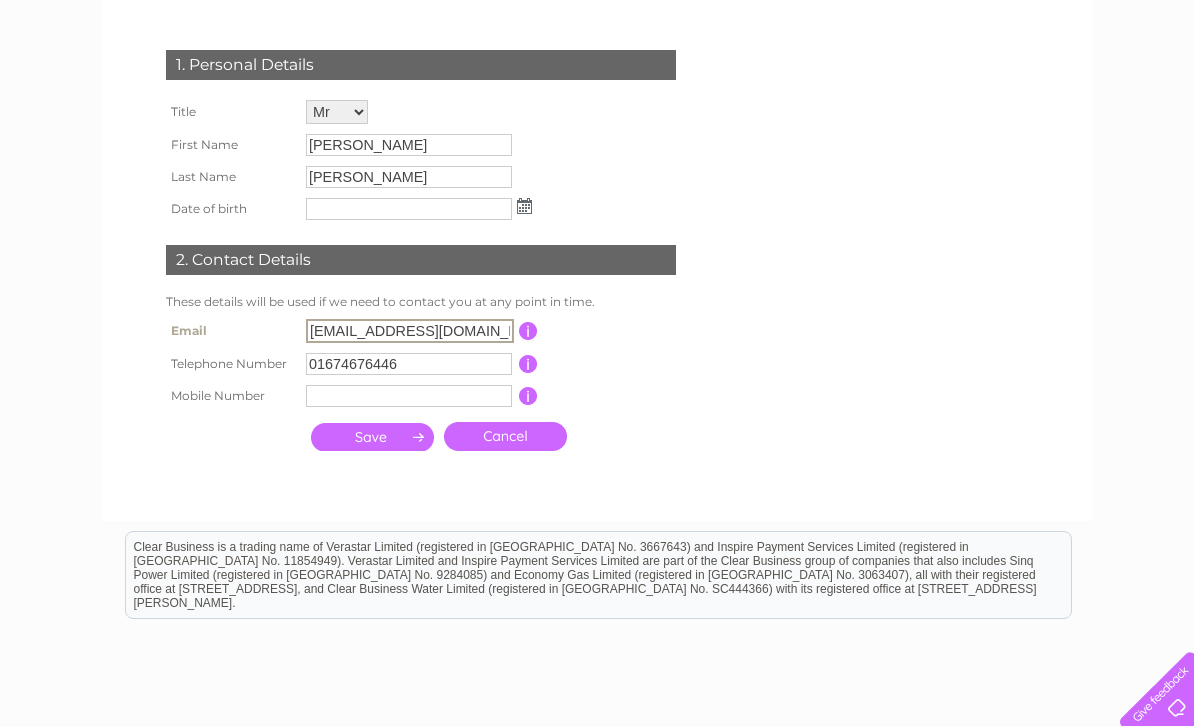 type on "Accounts@taylorwholesale.co.uk" 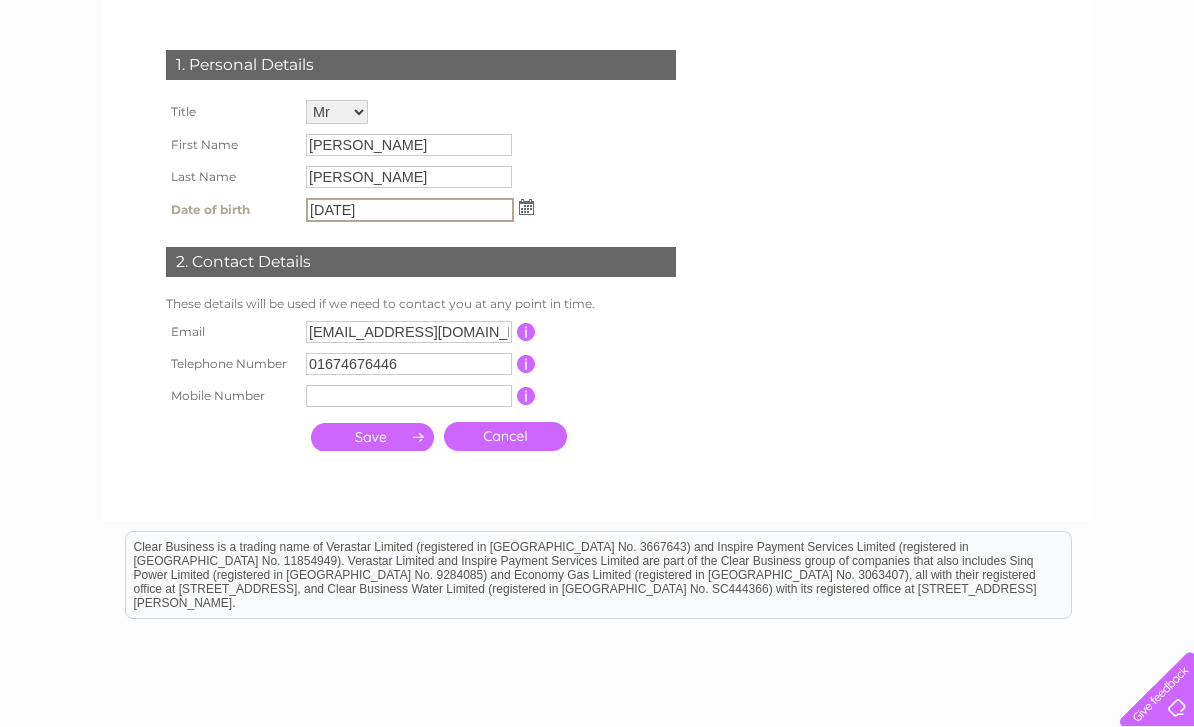 type on "20/09/1970" 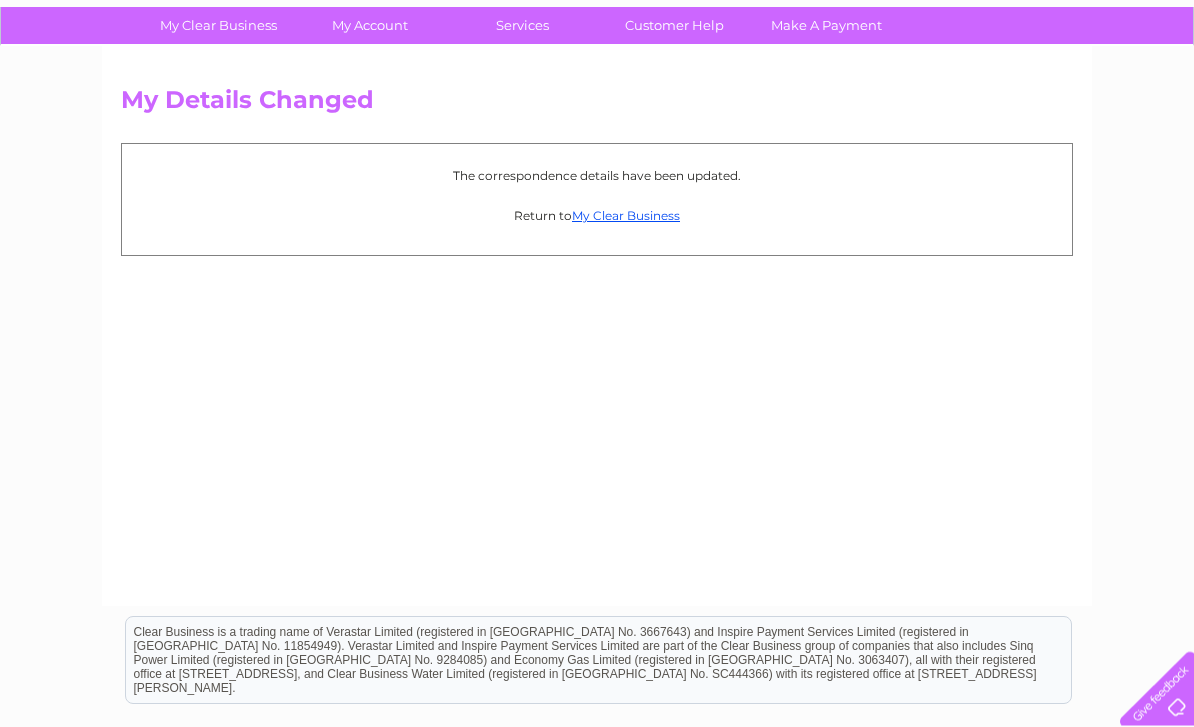 scroll, scrollTop: 0, scrollLeft: 0, axis: both 